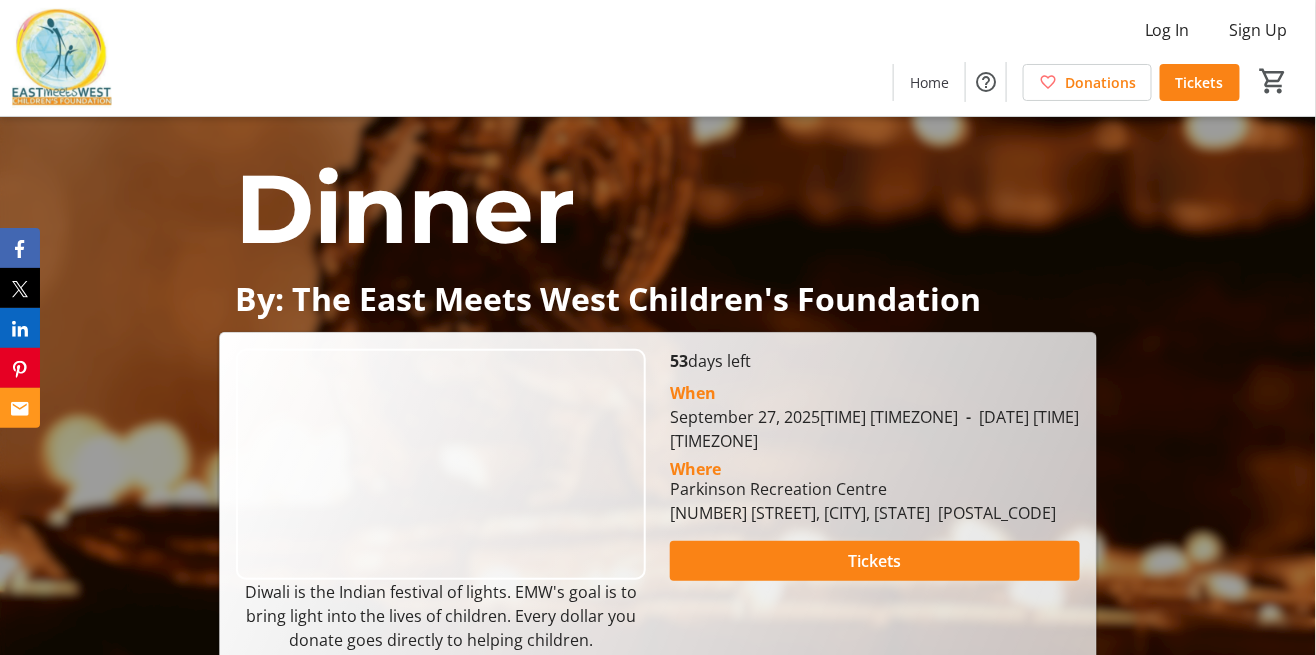 scroll, scrollTop: 1, scrollLeft: 0, axis: vertical 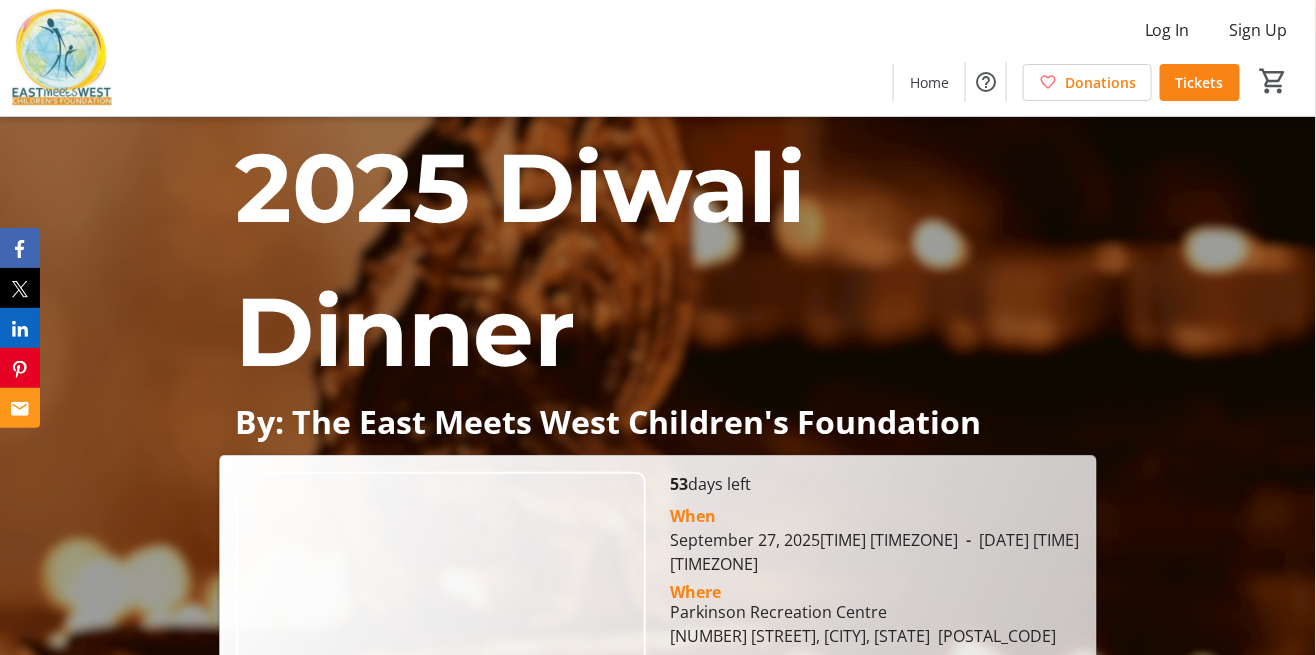 click on "Tickets" at bounding box center [874, 684] 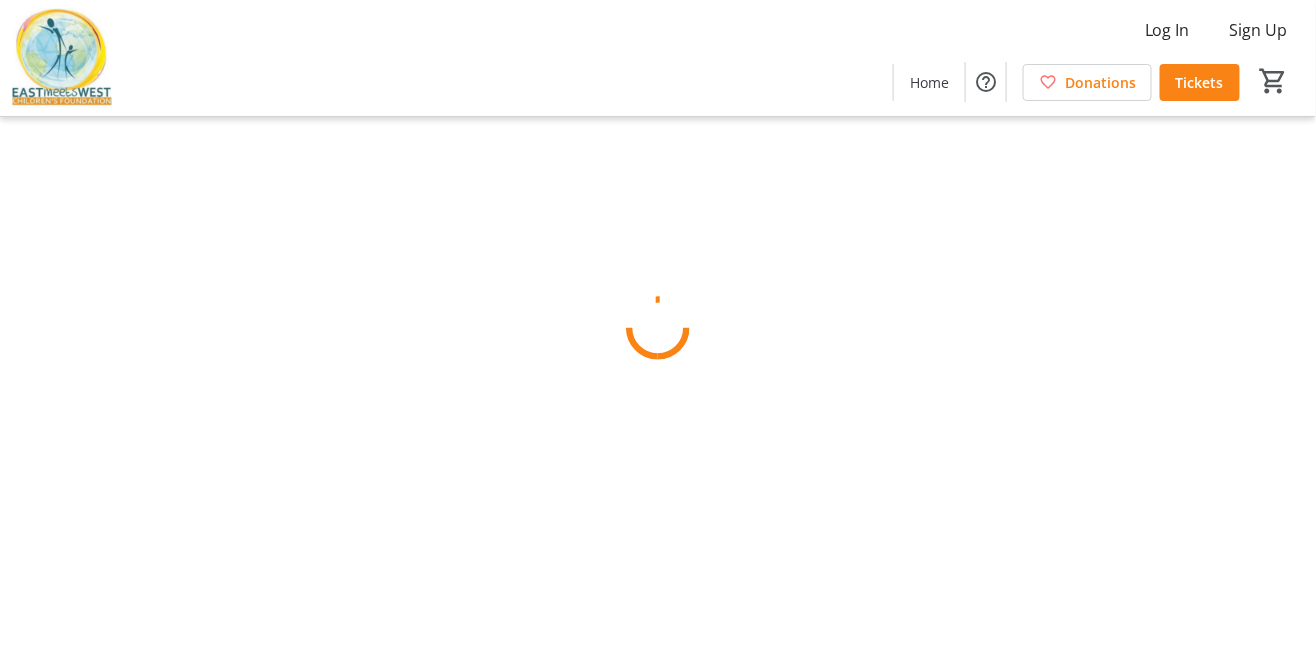 scroll, scrollTop: 0, scrollLeft: 0, axis: both 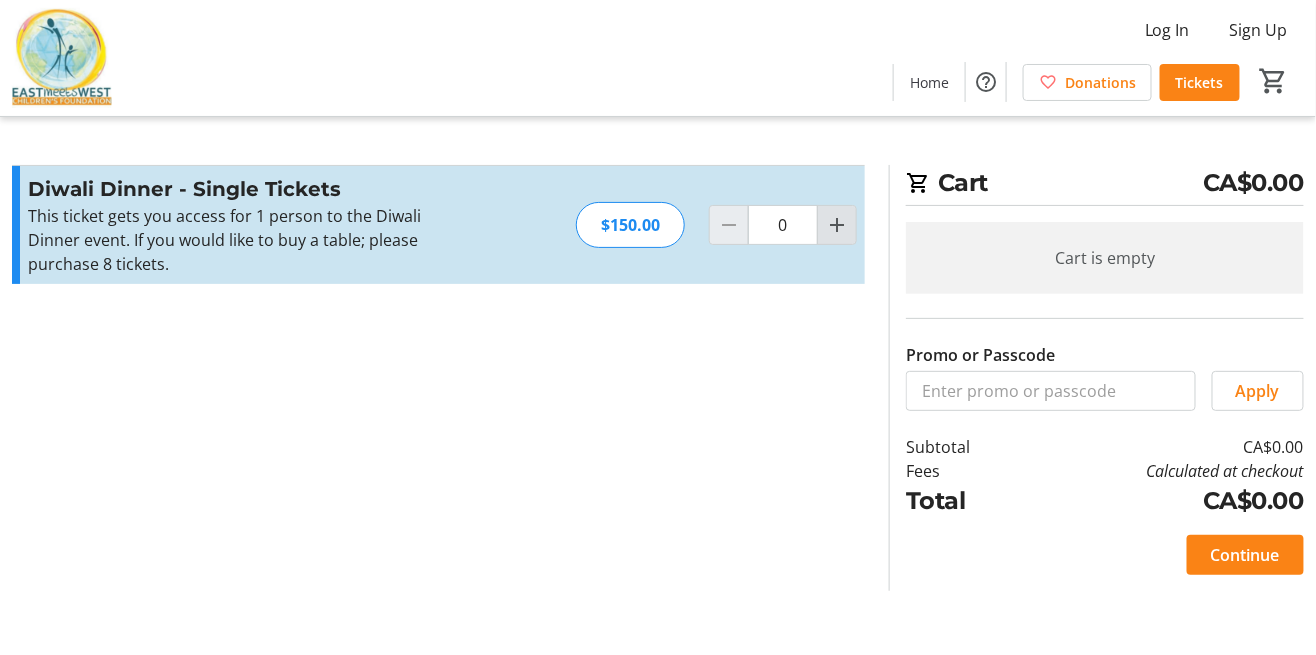 click 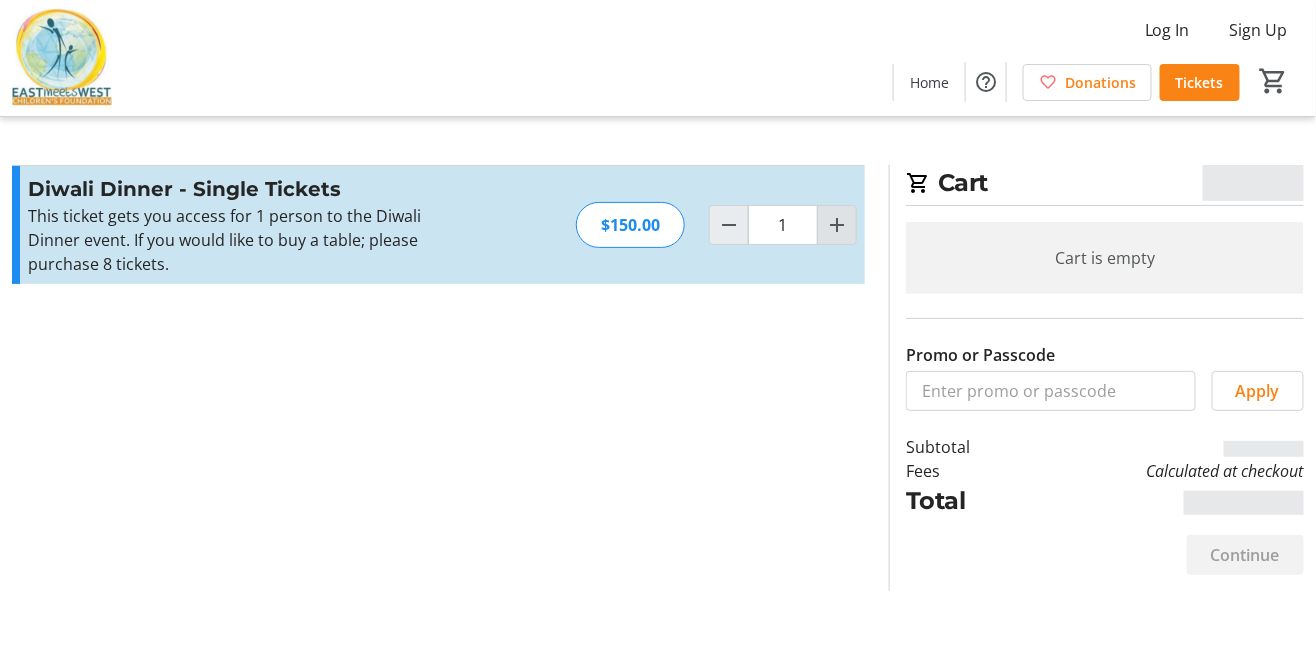 click 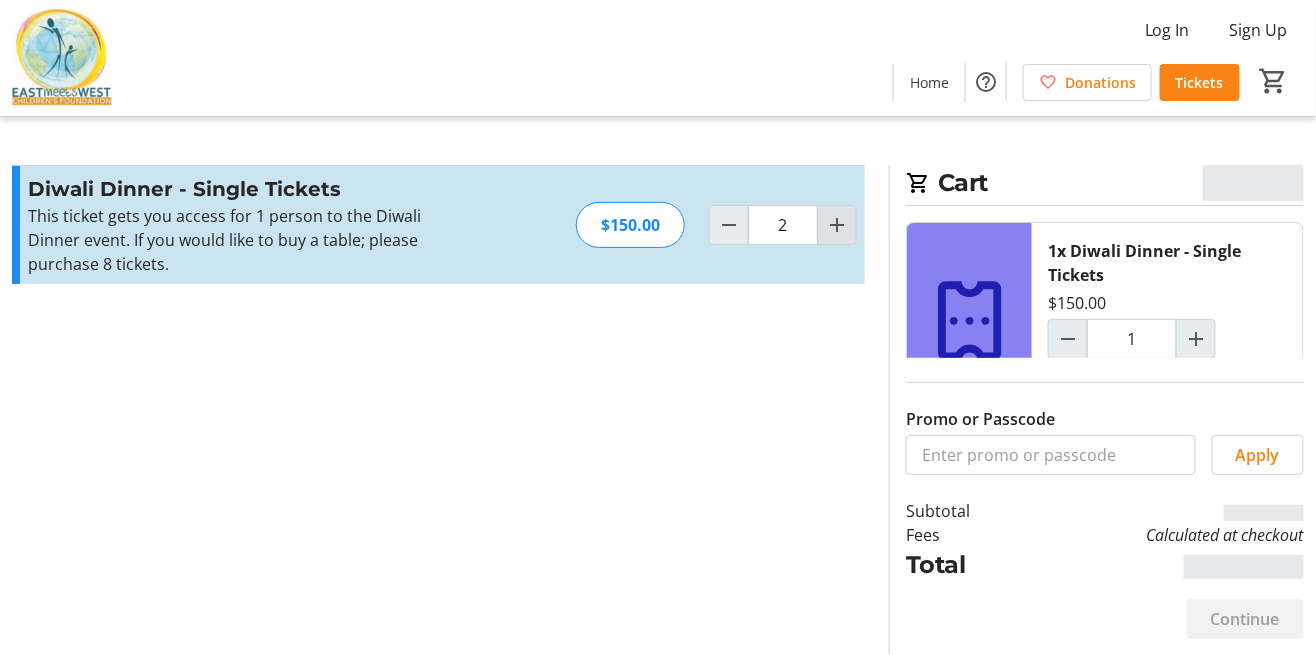 type on "2" 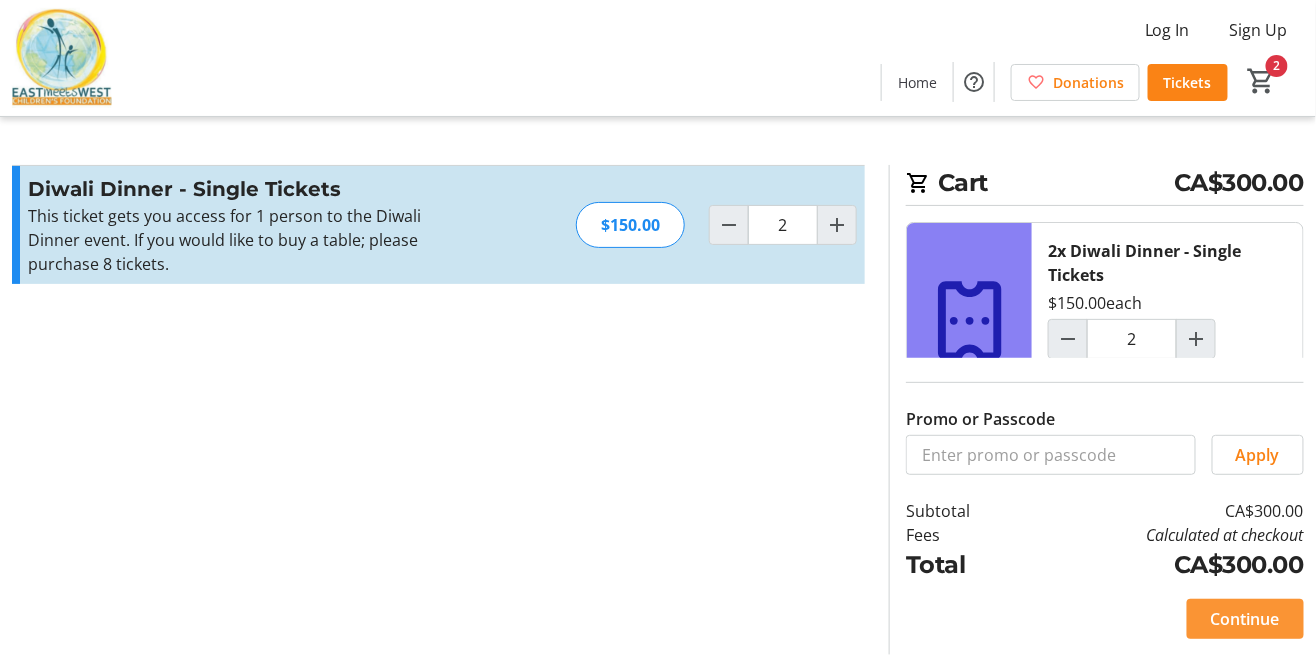 click on "Continue" 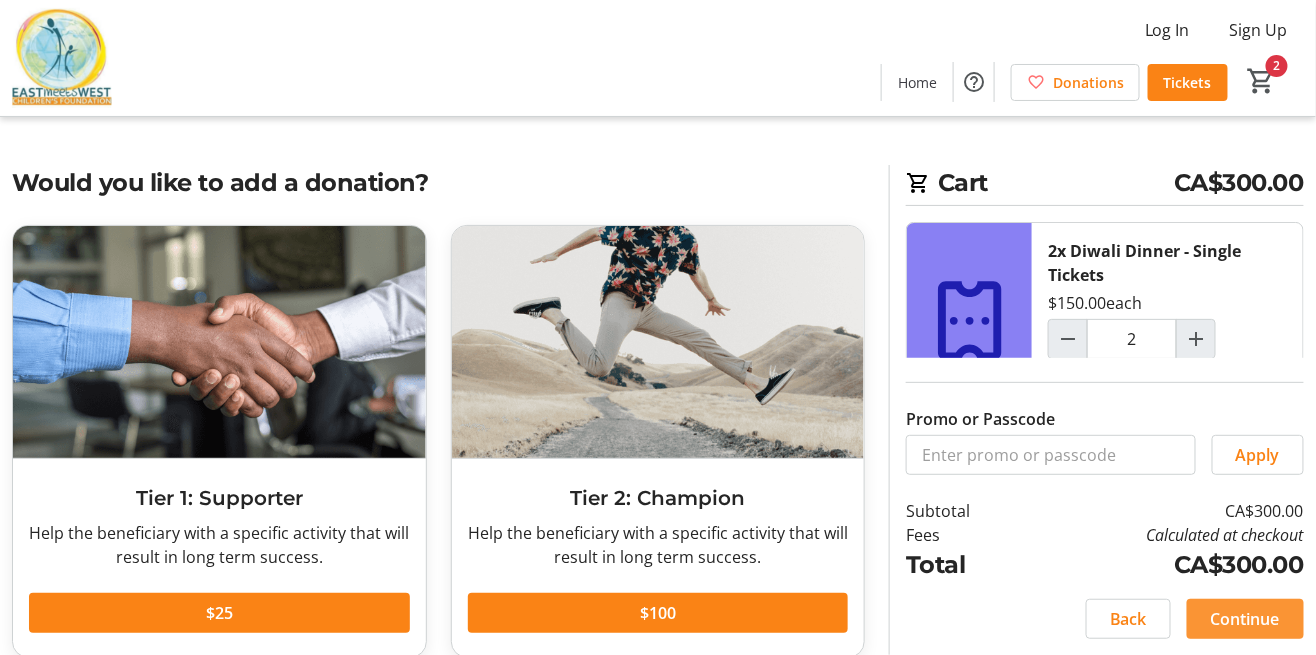 click on "Continue" 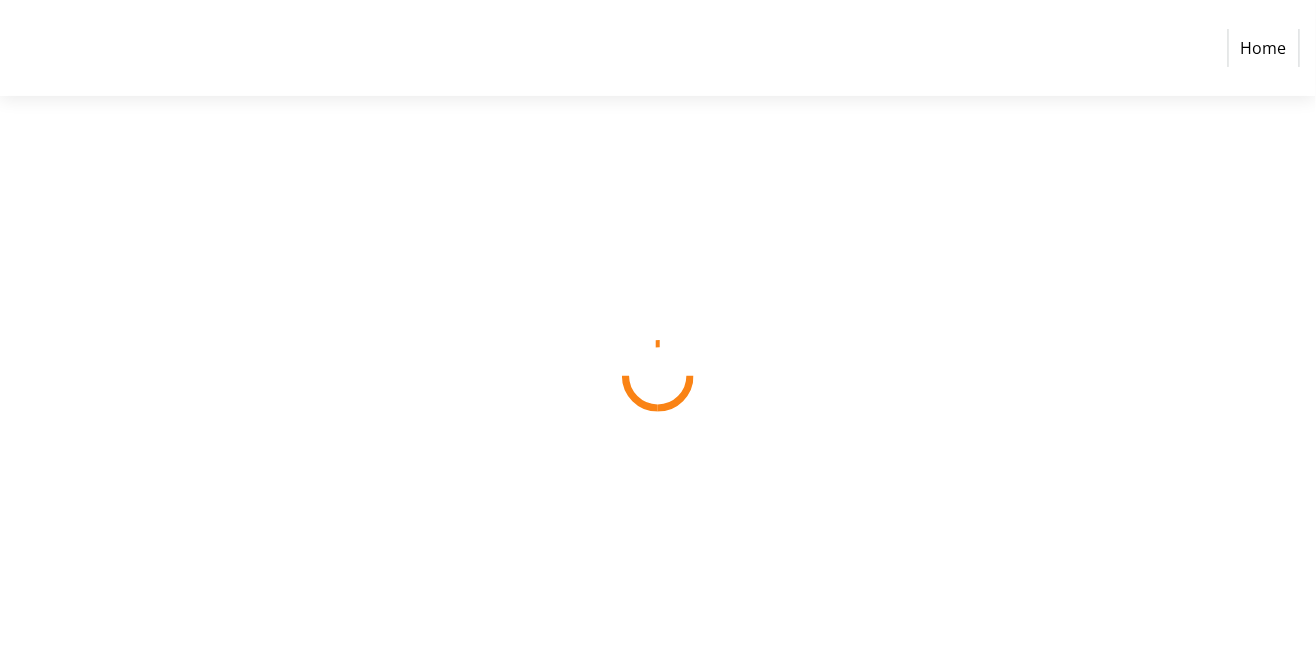 select on "CA" 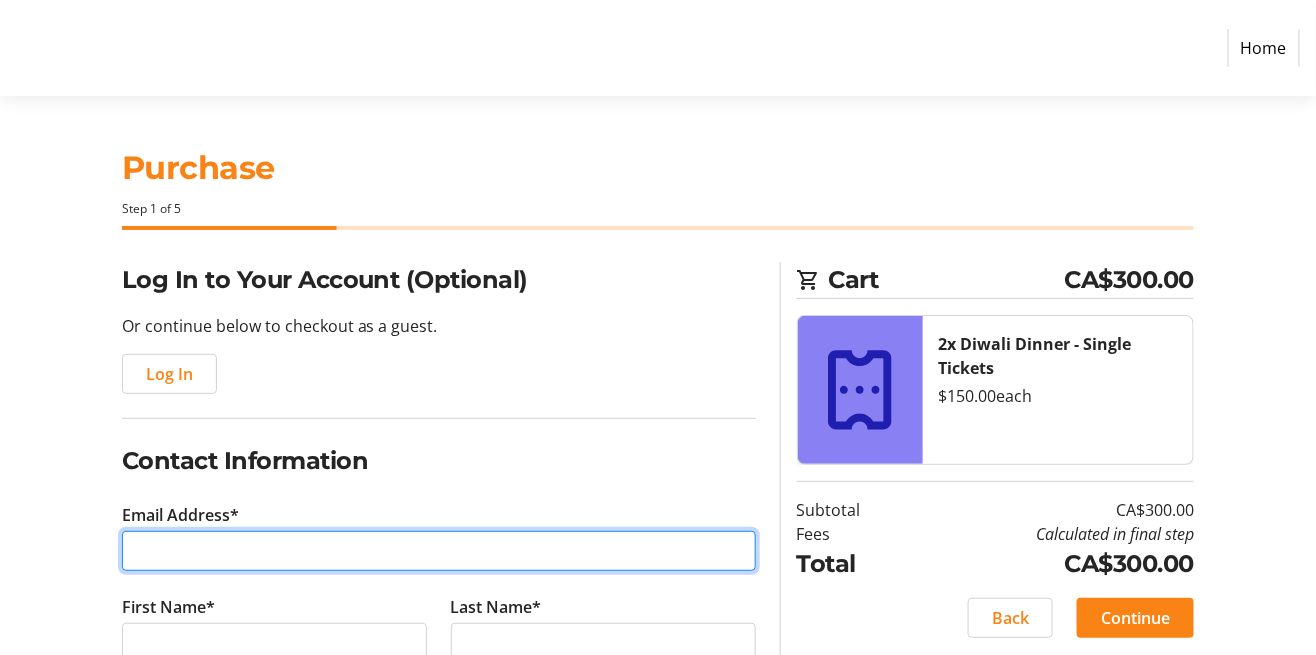 click on "Email Address*" at bounding box center (439, 551) 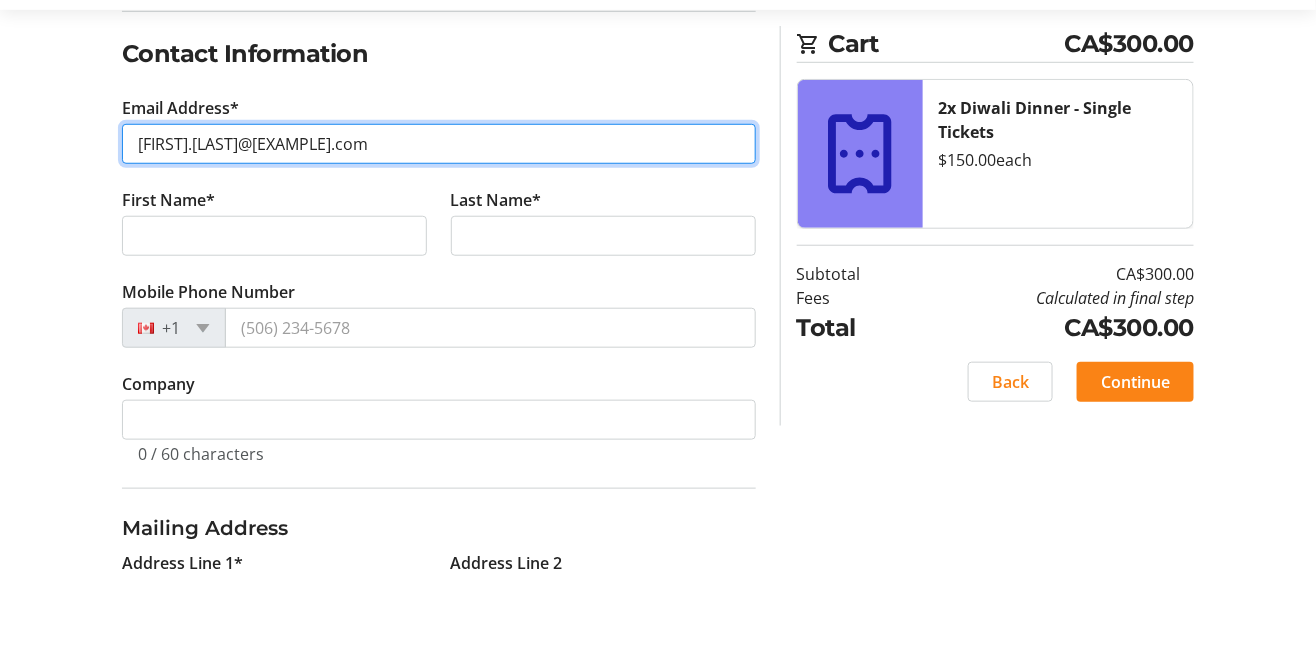scroll, scrollTop: 324, scrollLeft: 0, axis: vertical 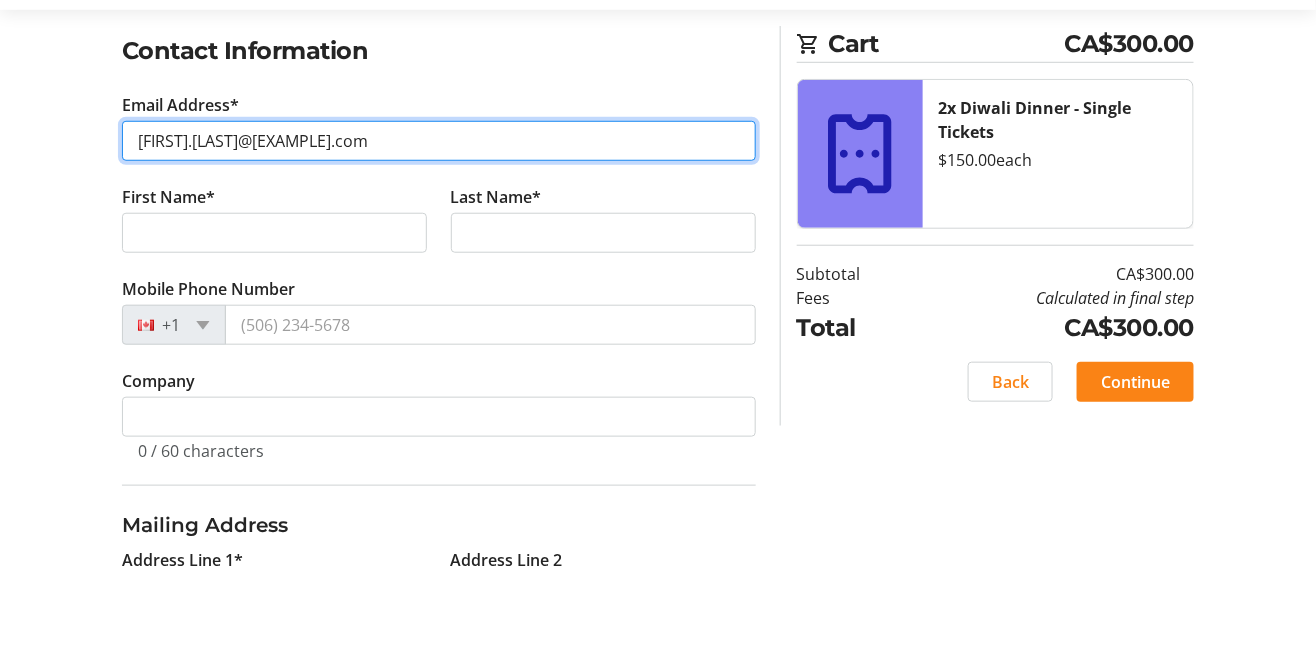 type on "[FIRST].[LAST]@[EXAMPLE].com" 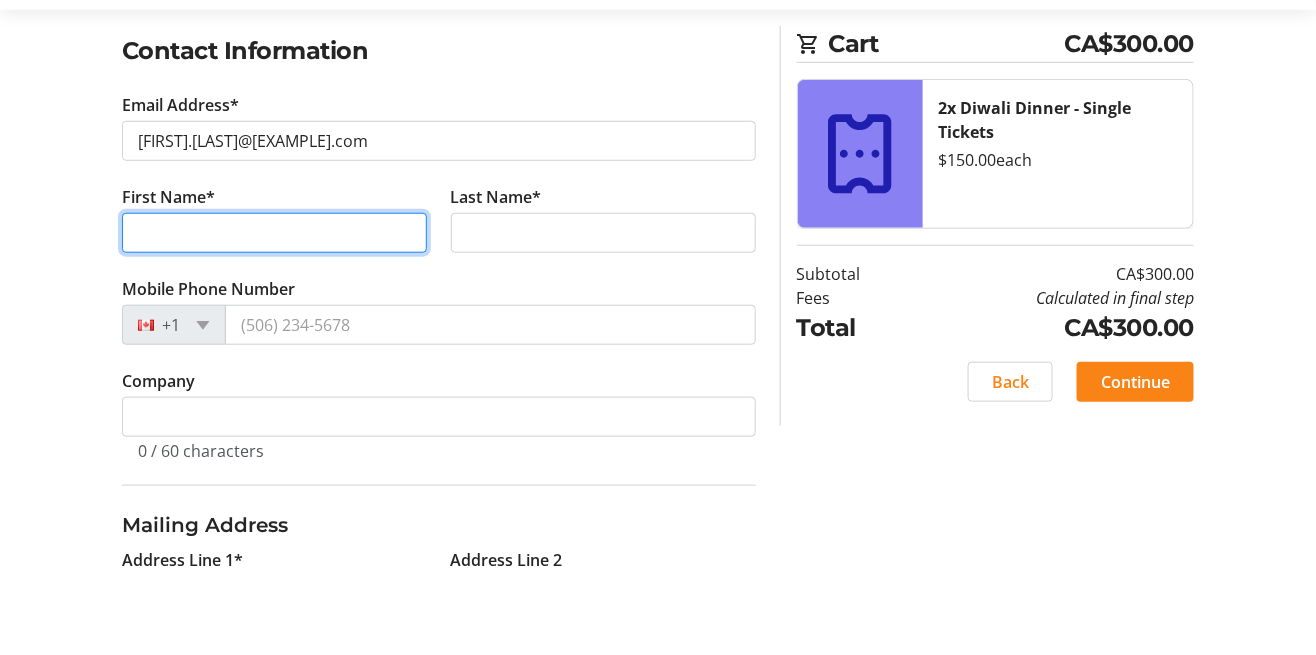 click on "First Name*" at bounding box center [274, 319] 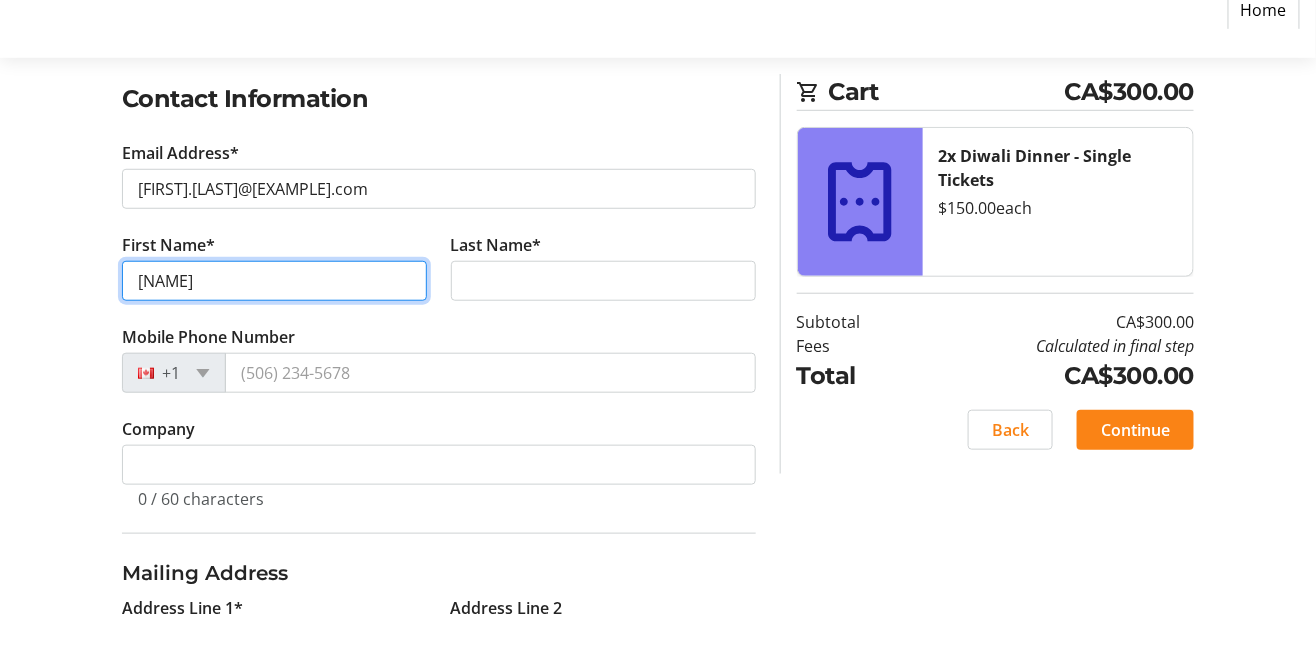 type on "[NAME]" 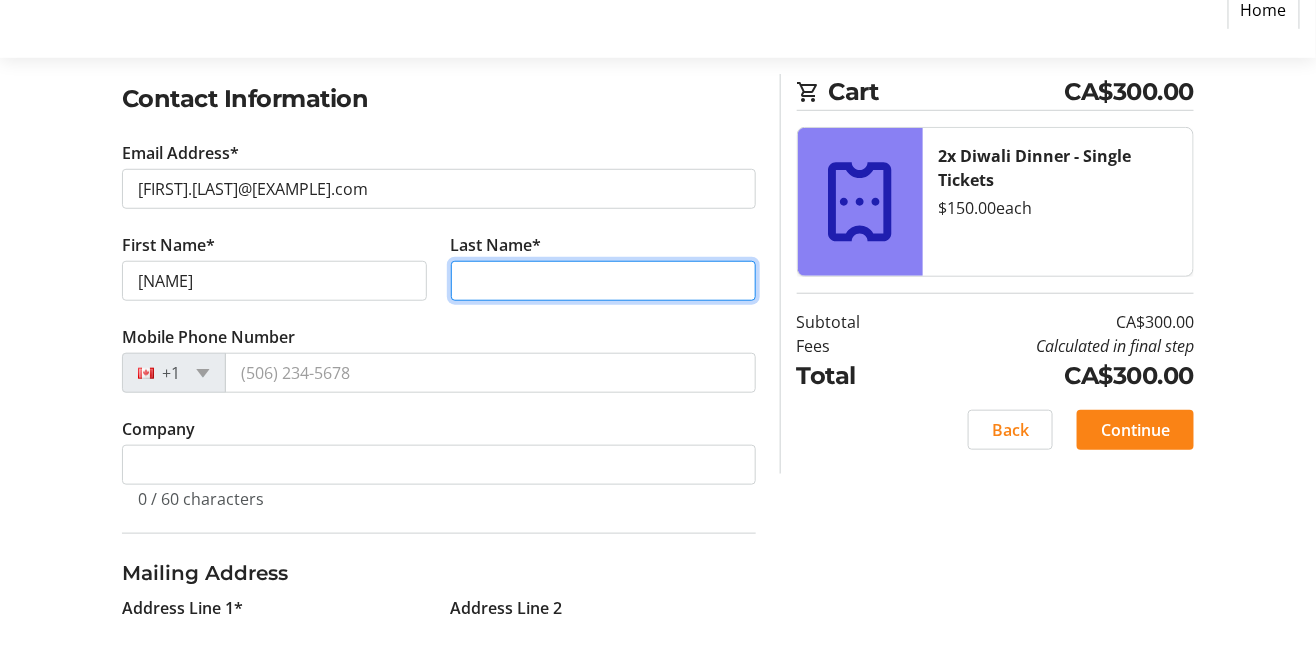 click on "Last Name*" at bounding box center [603, 319] 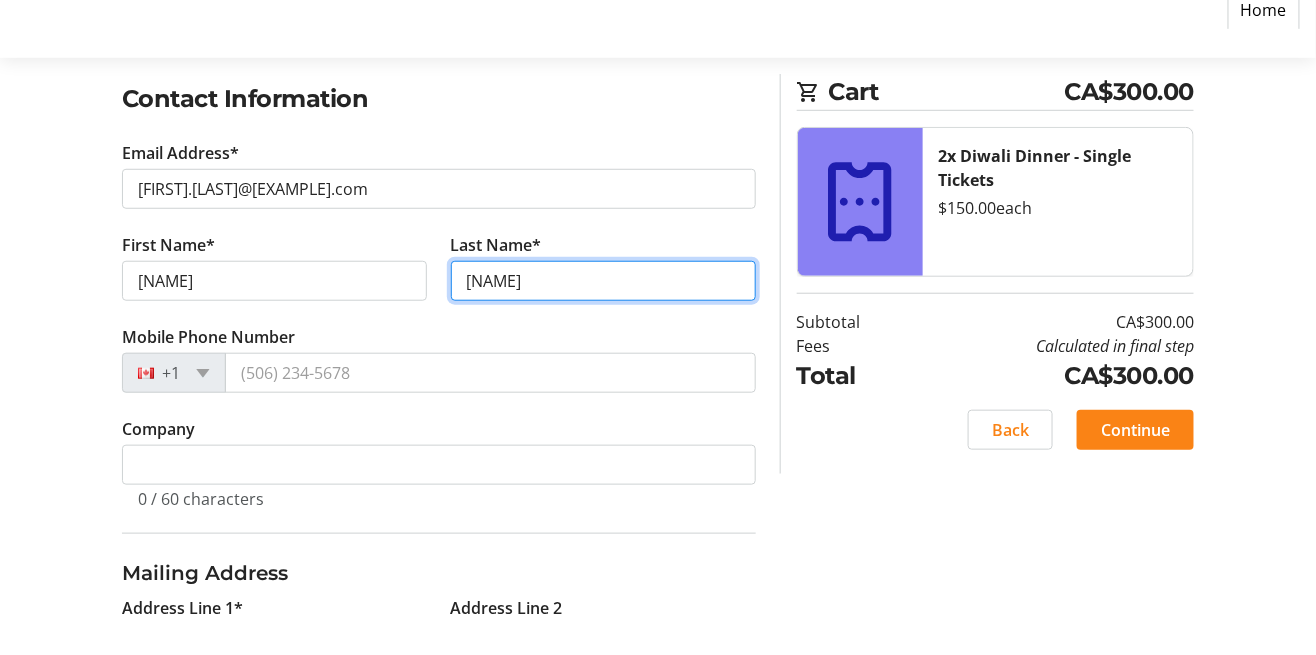 type on "[NAME]" 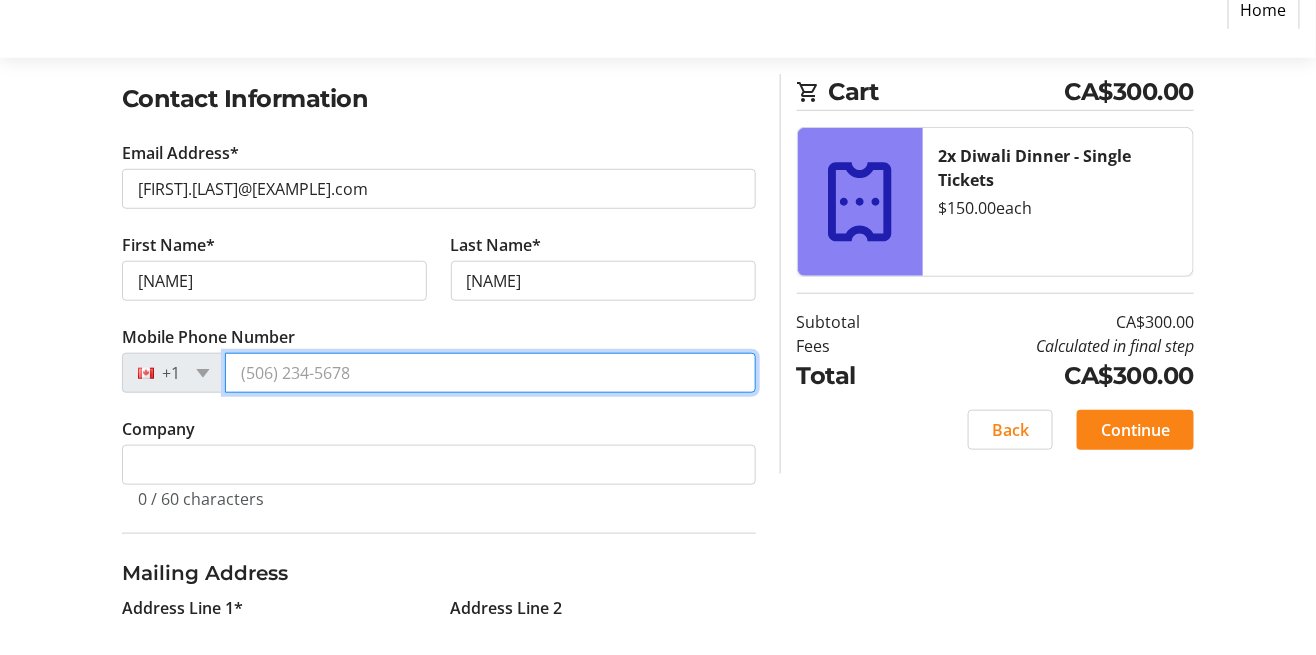 click on "Mobile Phone Number" at bounding box center (490, 411) 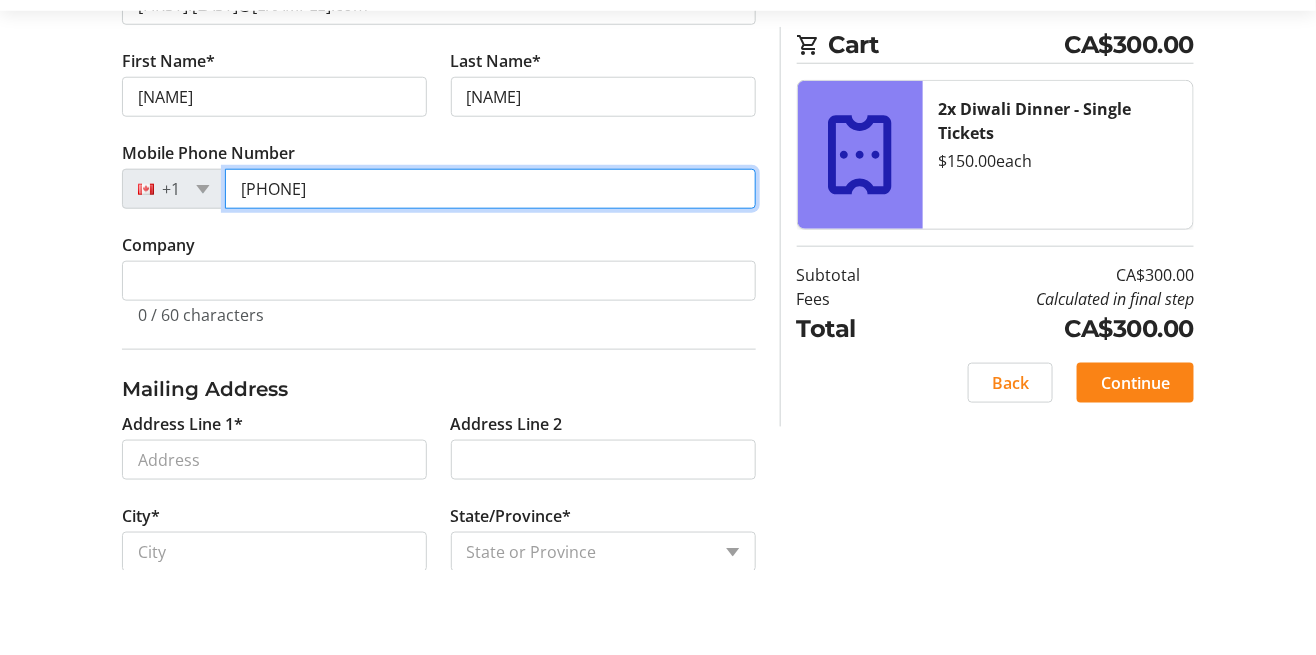 scroll, scrollTop: 461, scrollLeft: 0, axis: vertical 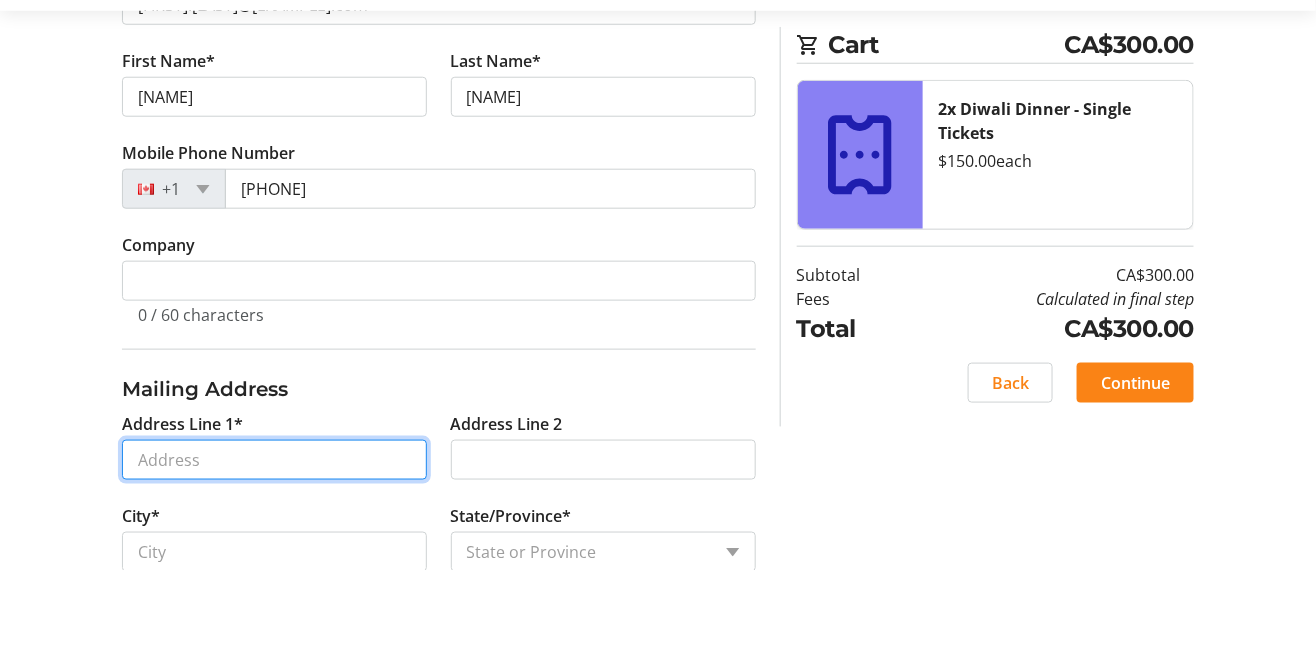 click on "Address Line 1*" at bounding box center [274, 545] 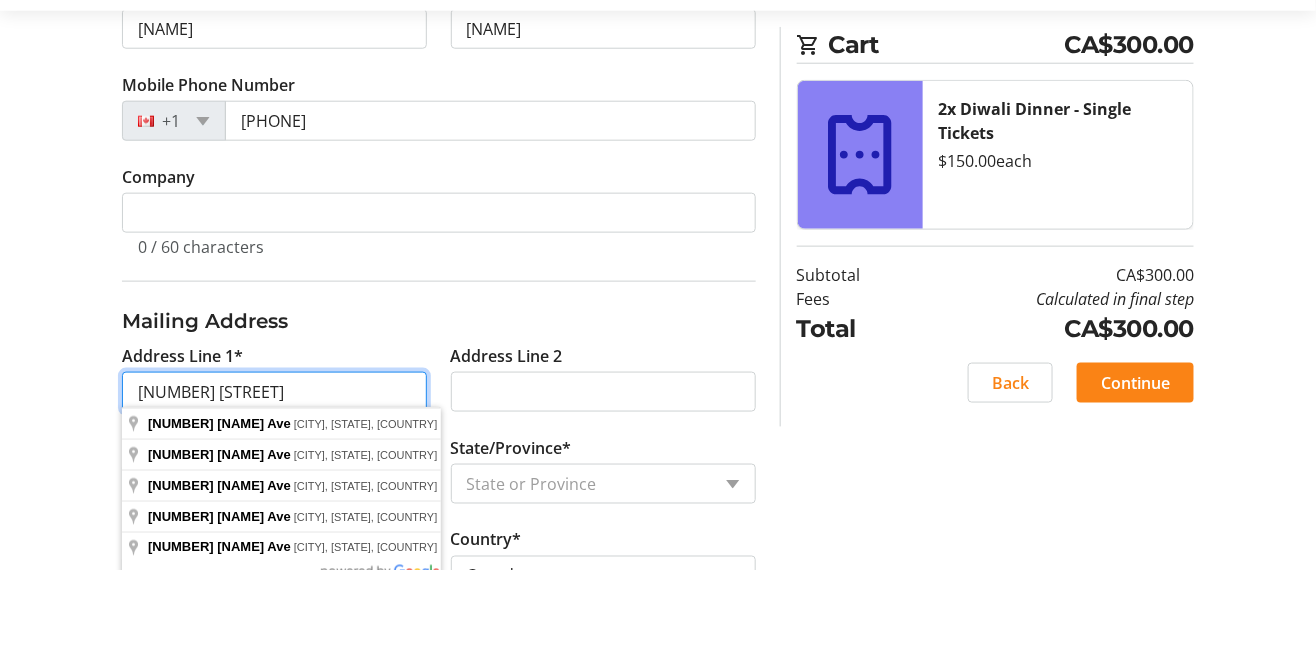 scroll, scrollTop: 569, scrollLeft: 0, axis: vertical 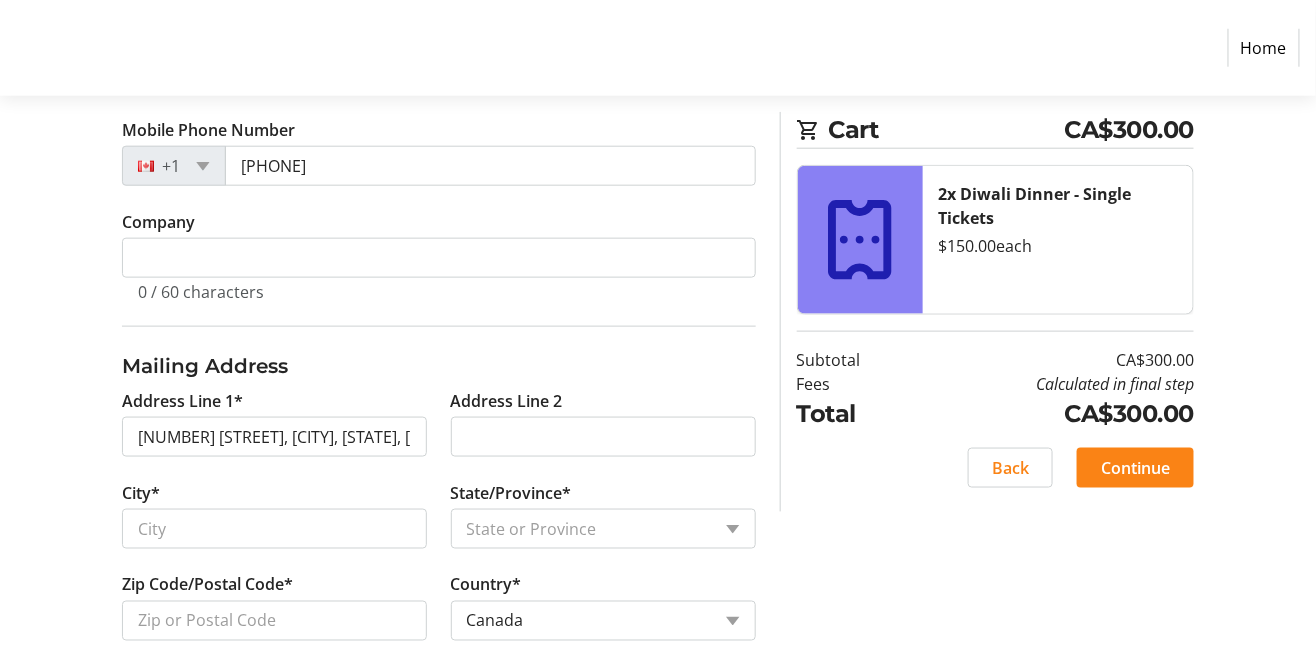type on "[NUMBER] [STREET]" 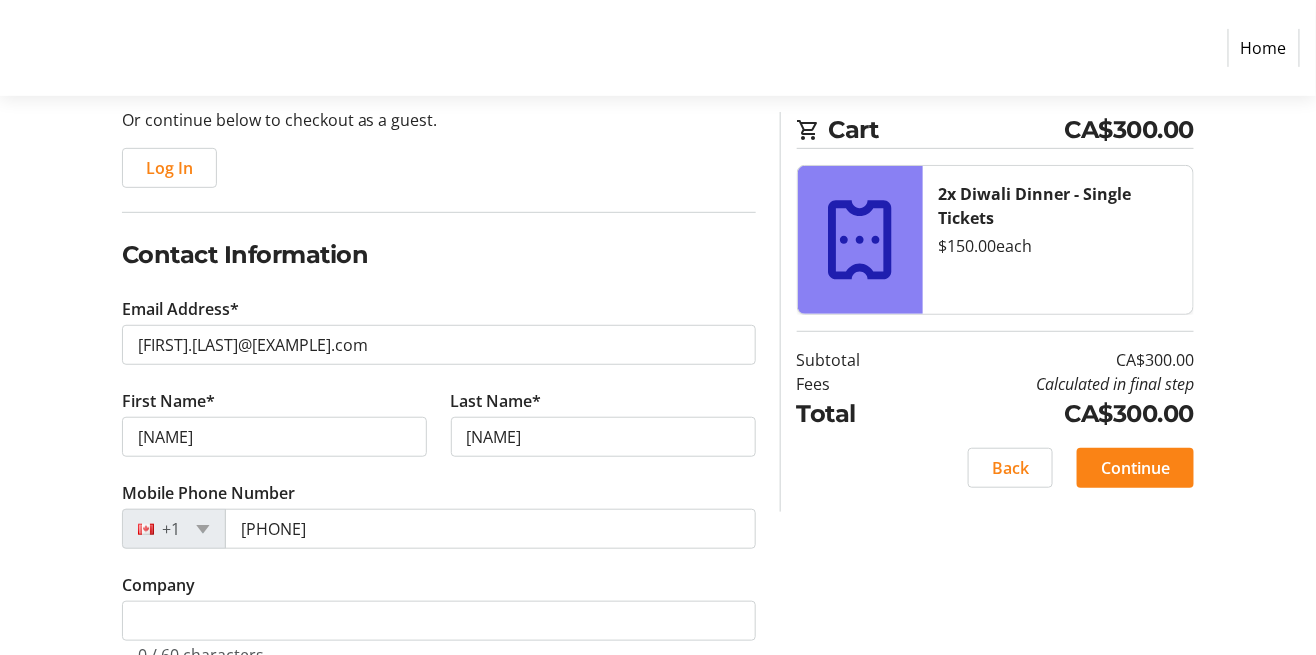 scroll, scrollTop: 206, scrollLeft: 0, axis: vertical 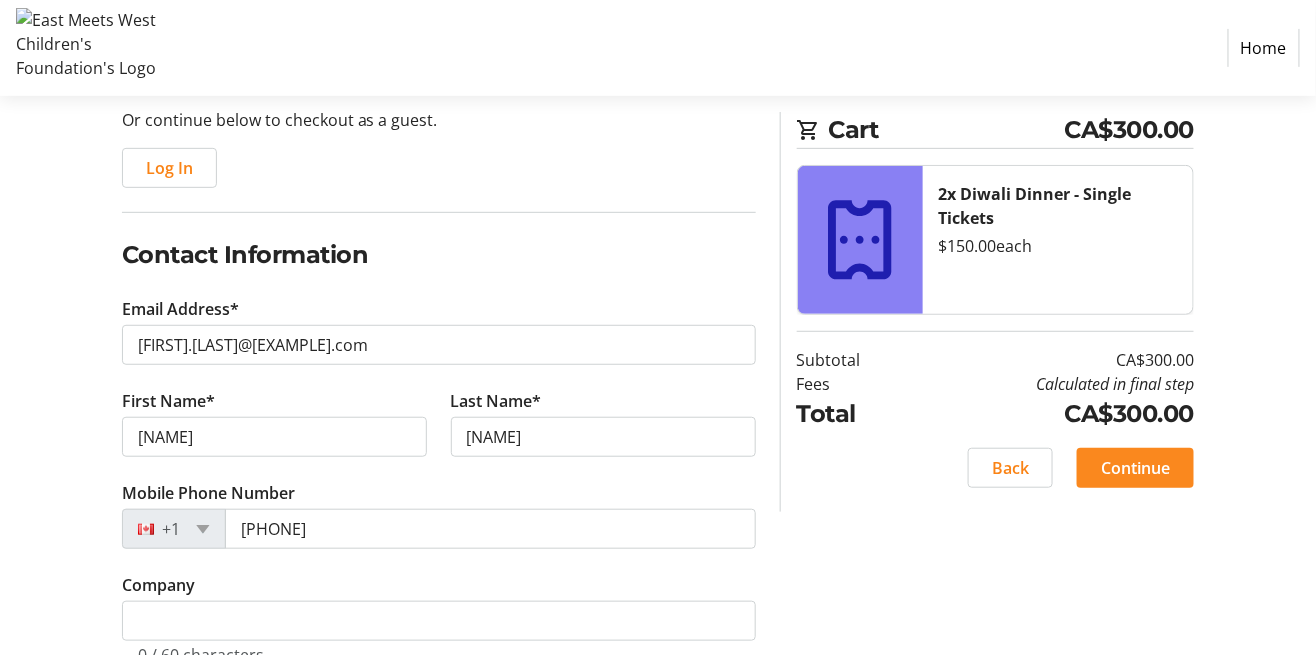 click on "Continue" 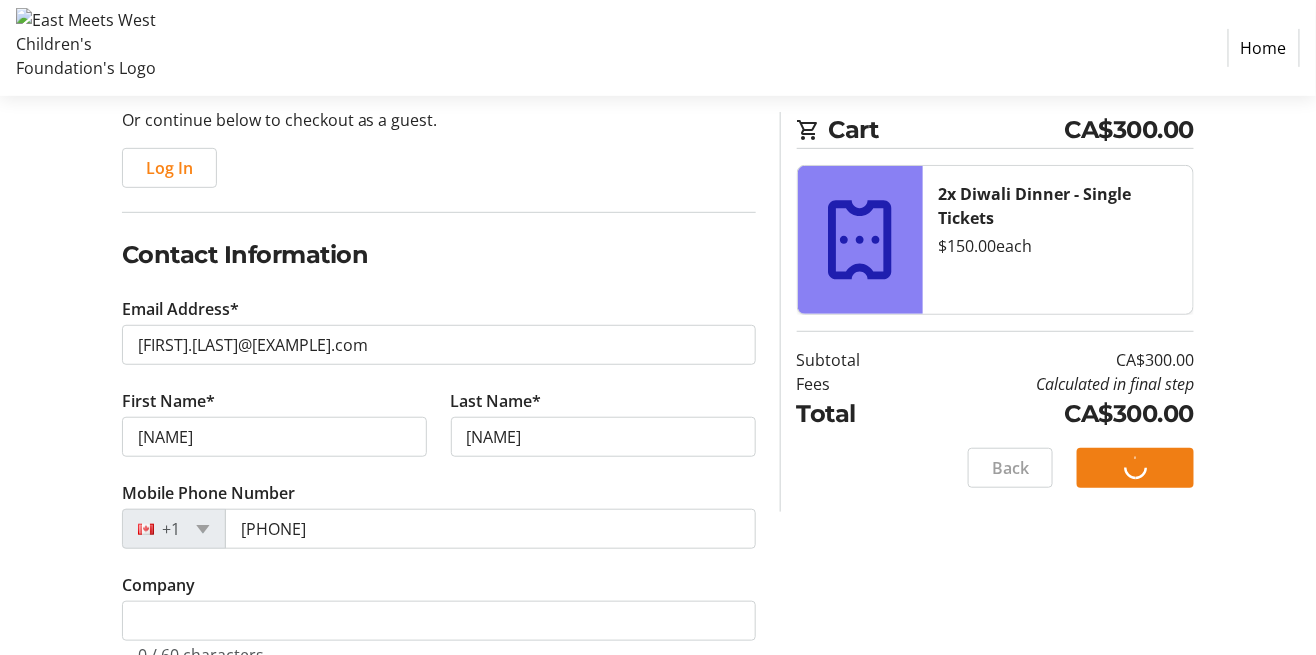 scroll, scrollTop: 96, scrollLeft: 0, axis: vertical 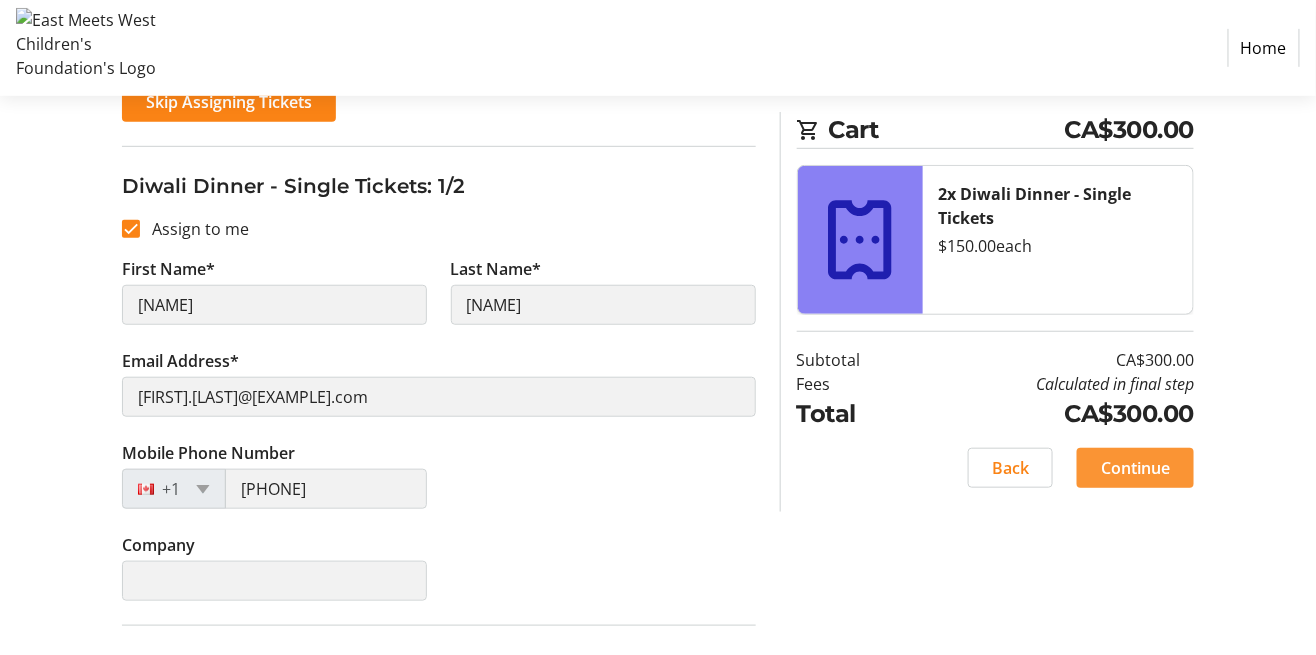 click on "Continue" 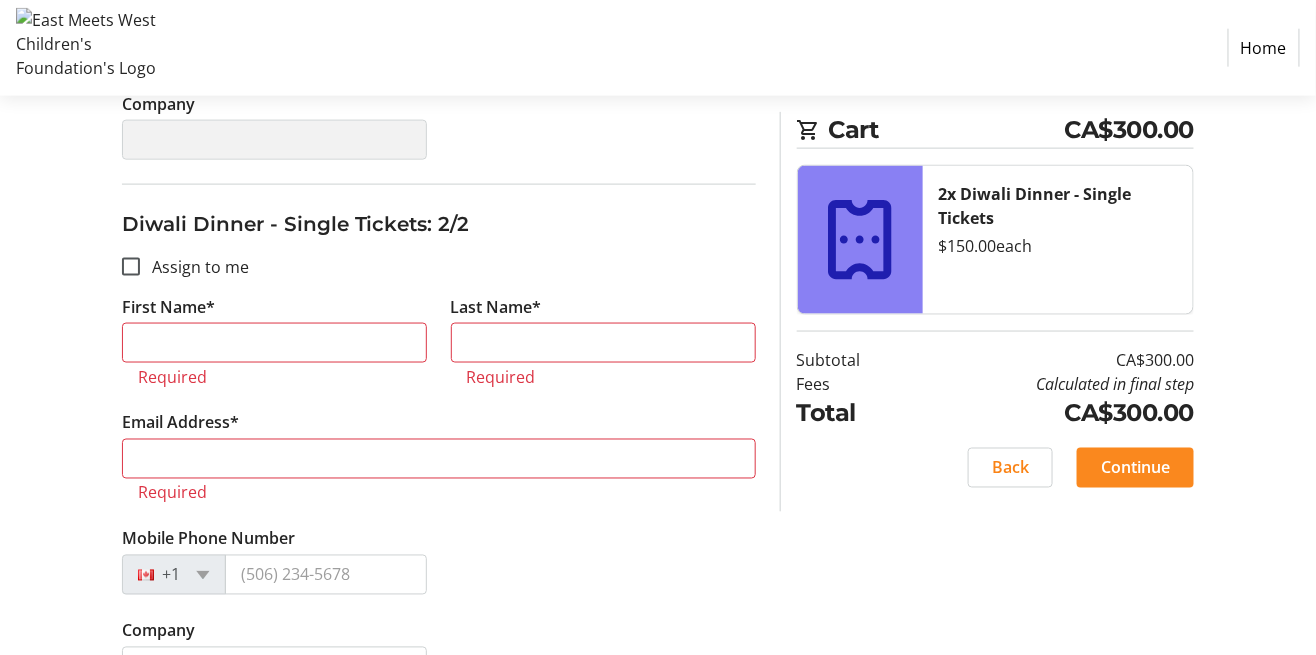 scroll, scrollTop: 739, scrollLeft: 0, axis: vertical 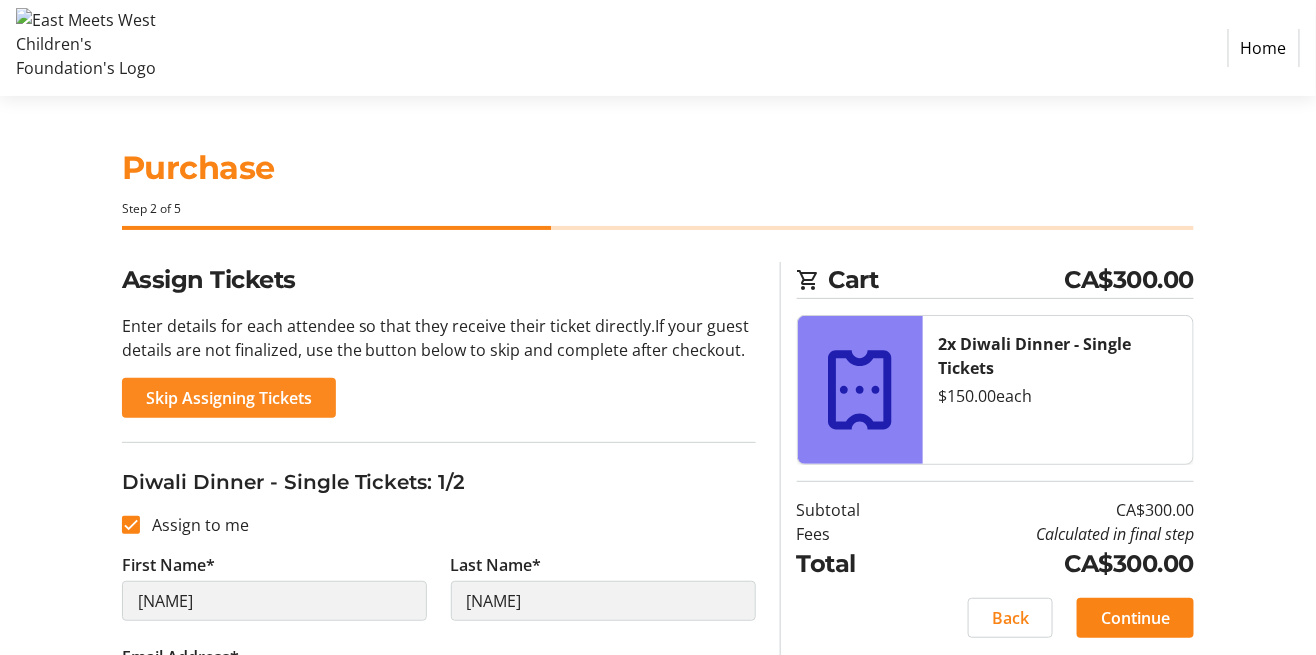 click on "Skip Assigning Tickets" 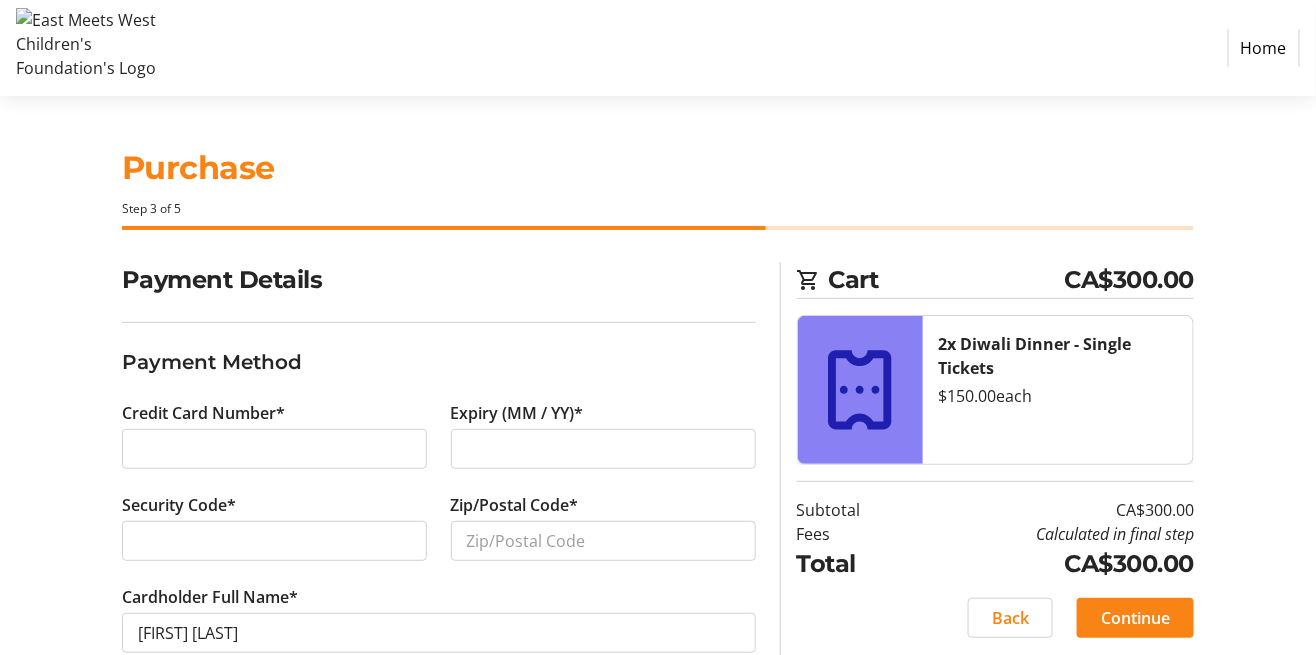 click at bounding box center (603, 449) 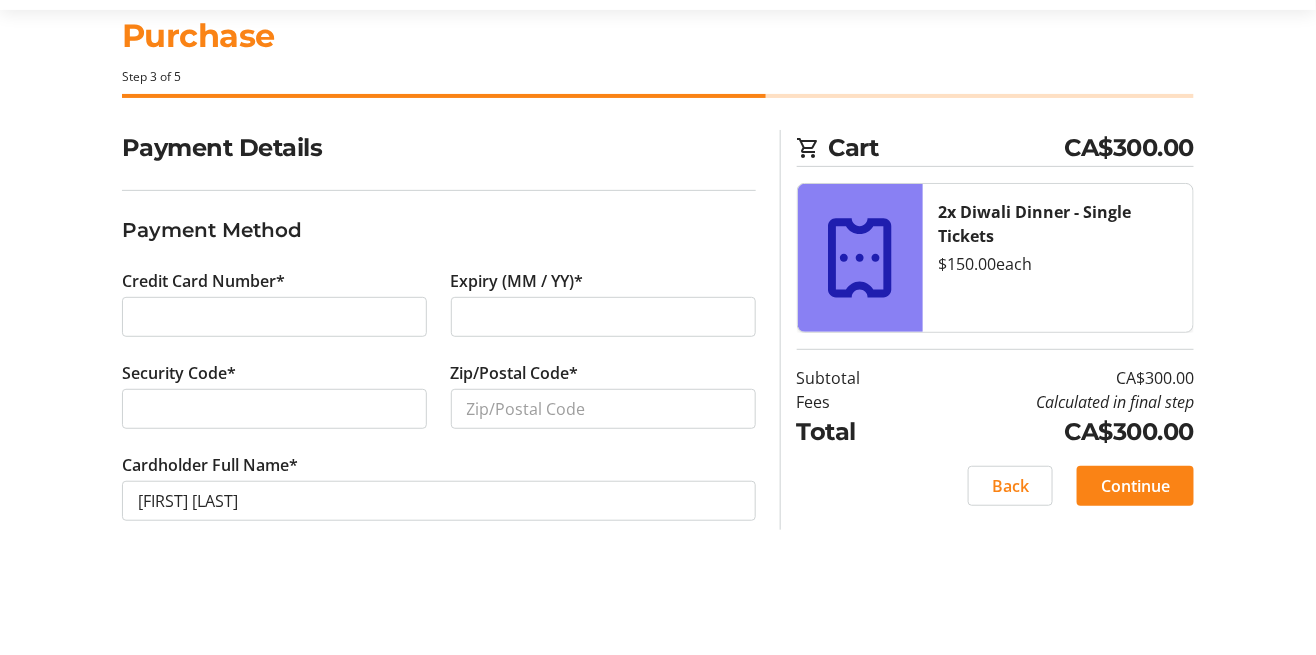 scroll, scrollTop: 57, scrollLeft: 0, axis: vertical 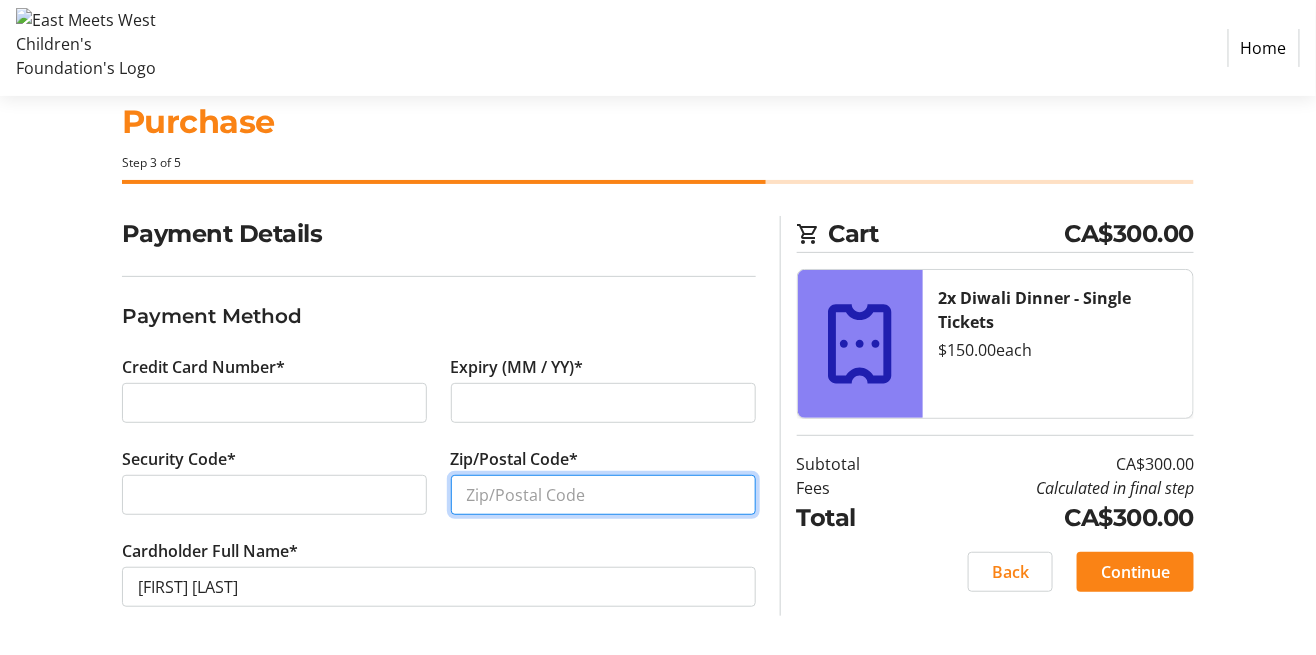click on "Zip/Postal Code*" at bounding box center [603, 495] 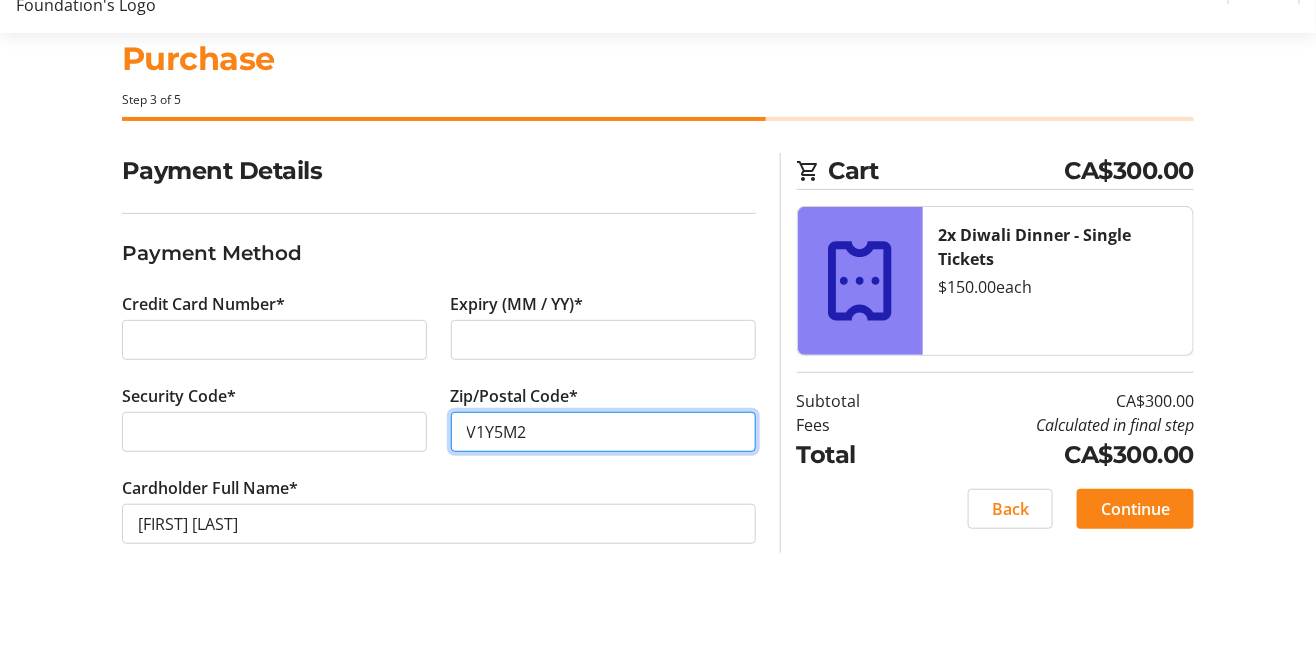 scroll, scrollTop: 95, scrollLeft: 0, axis: vertical 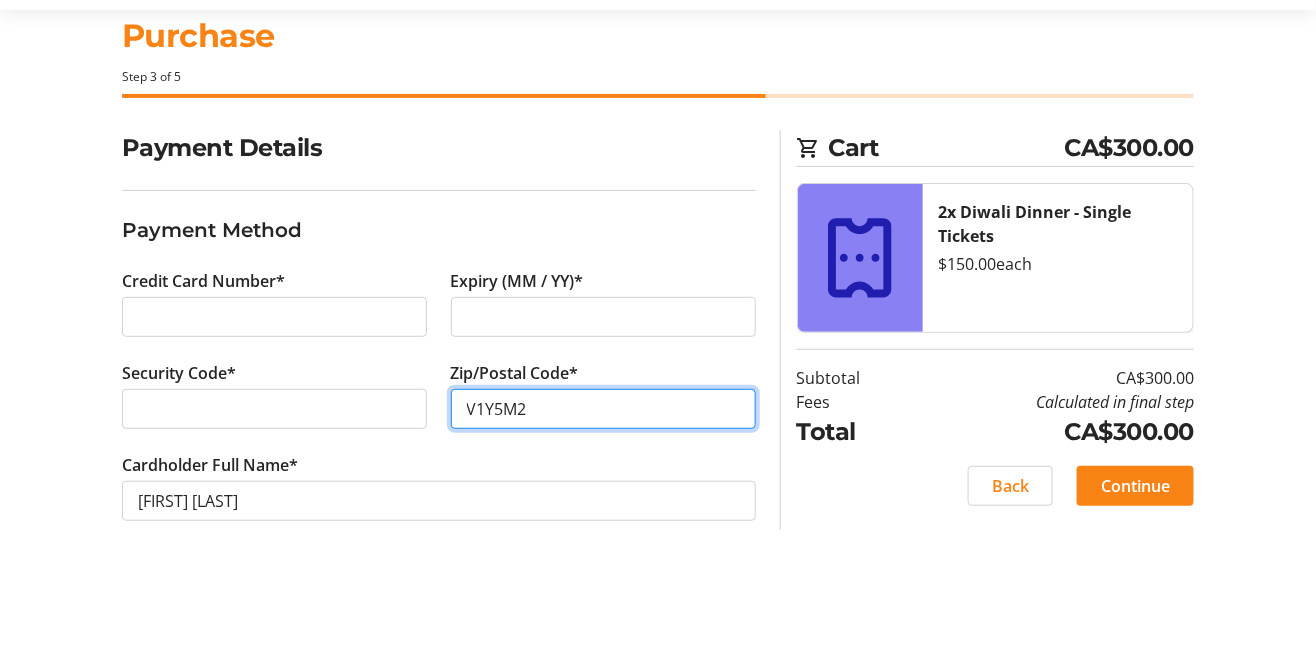 type on "V1Y5M2" 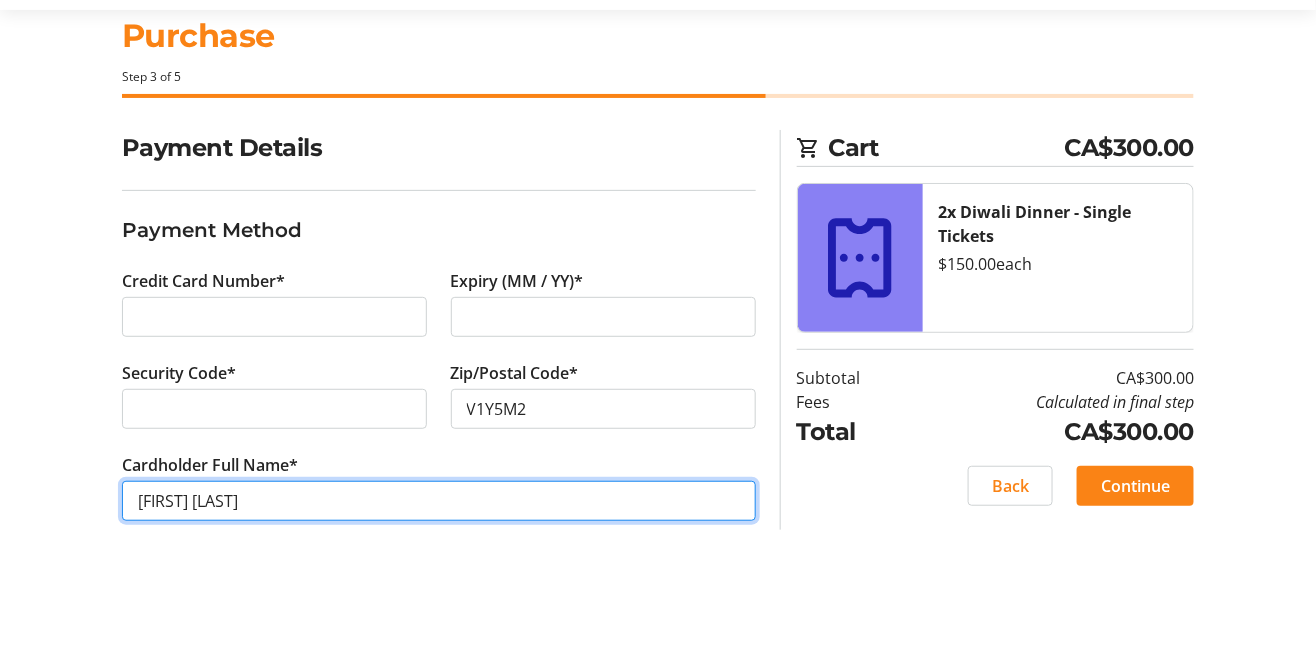 click on "[FIRST] [LAST]" at bounding box center (439, 587) 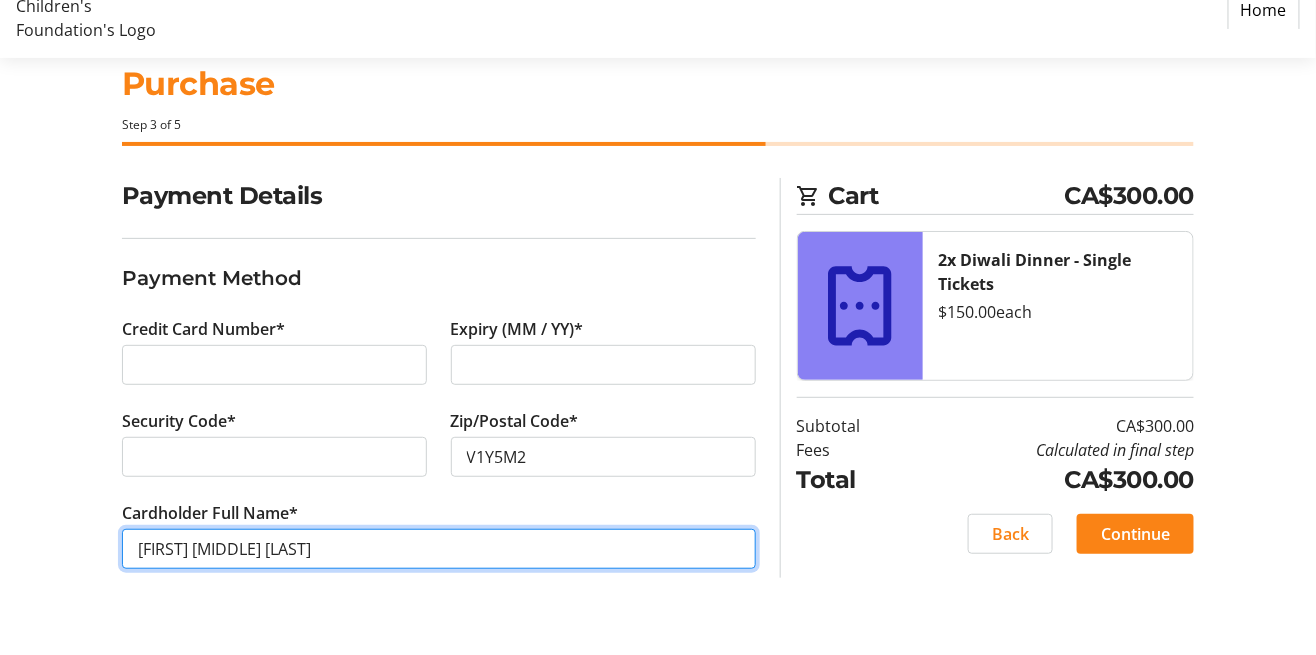 scroll, scrollTop: 95, scrollLeft: 0, axis: vertical 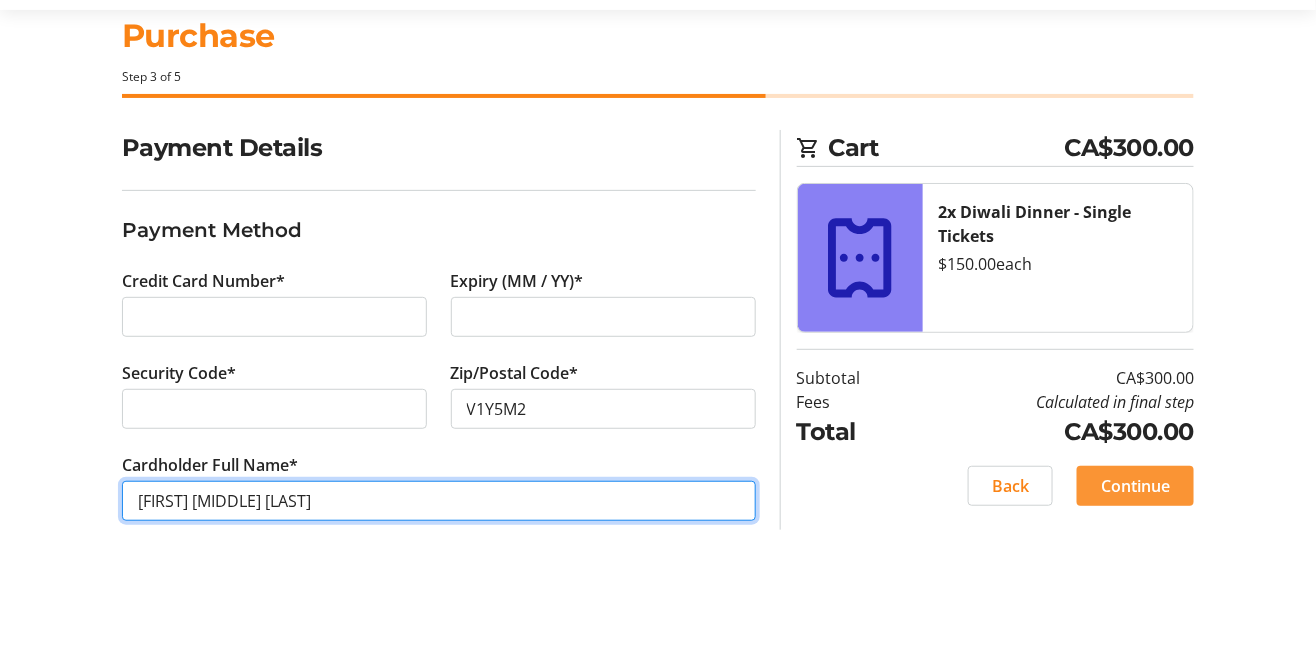 type on "[FIRST] [MIDDLE] [LAST]" 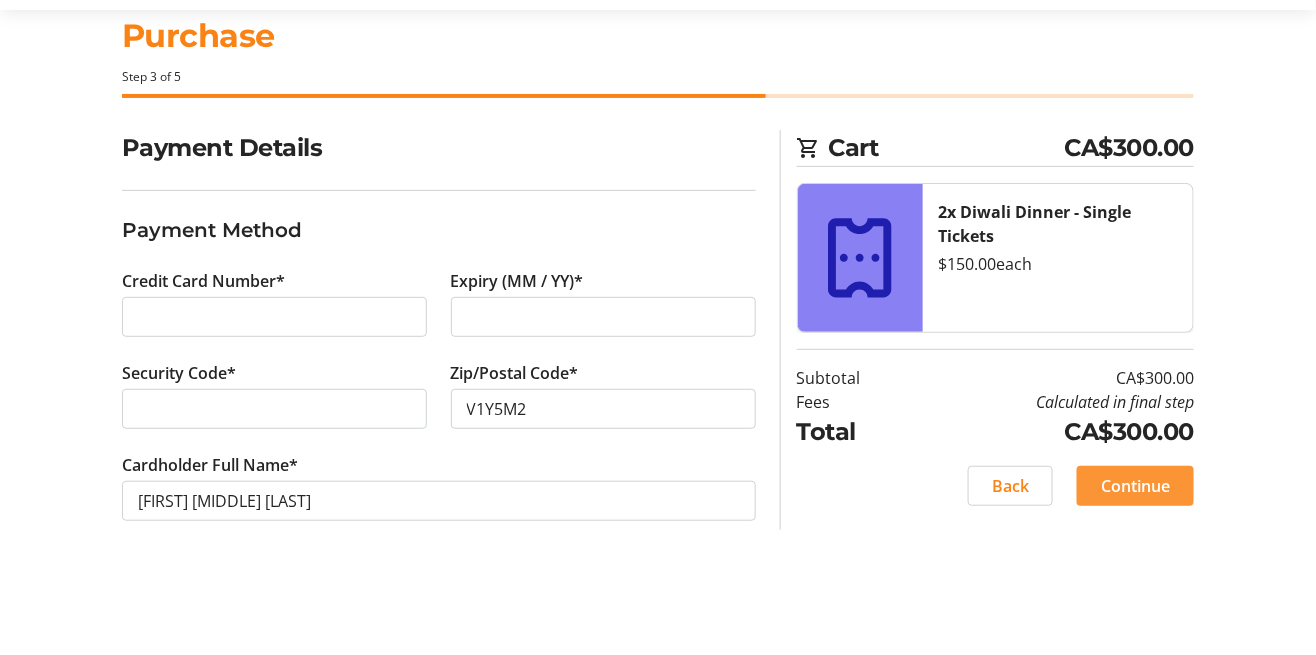 click on "Continue" 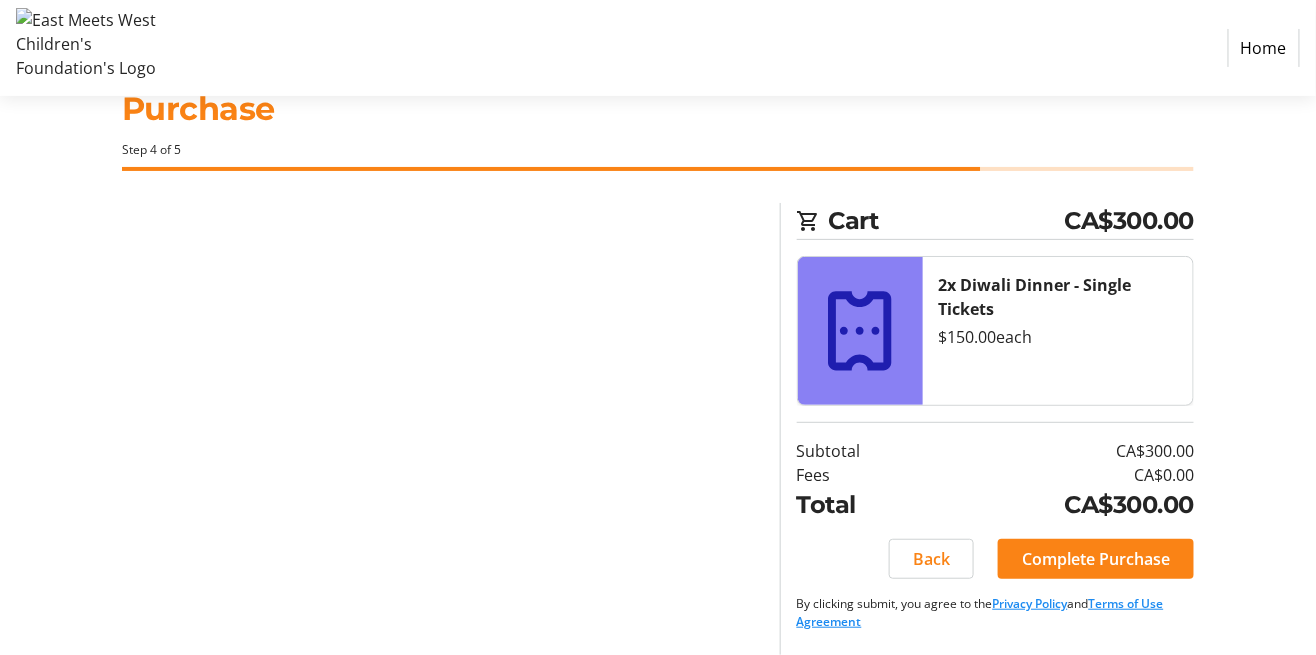 scroll, scrollTop: 0, scrollLeft: 0, axis: both 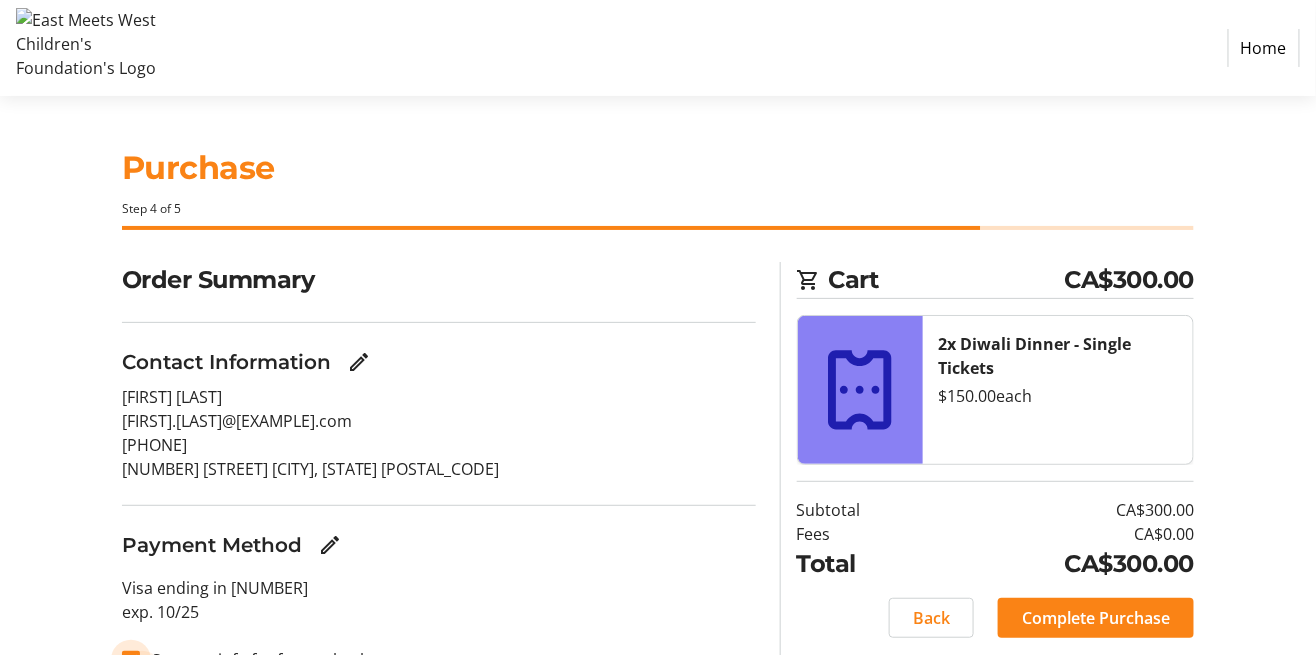 click on "Save my info for faster checkouts" at bounding box center [131, 660] 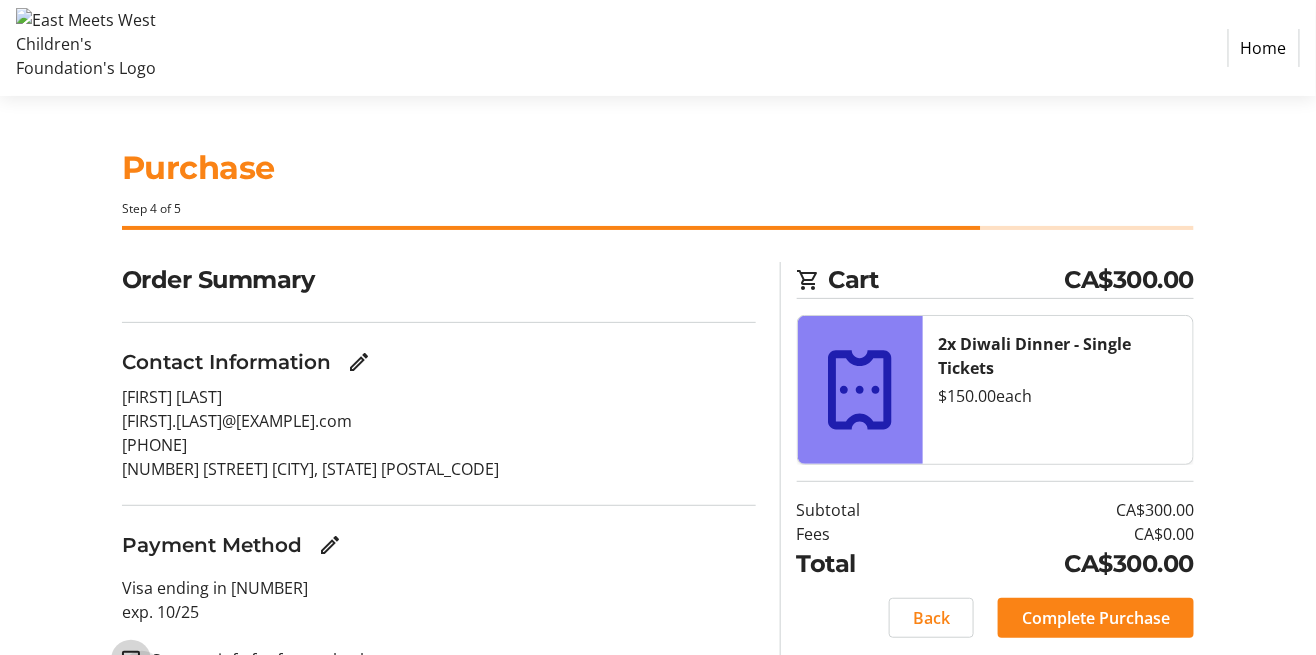 checkbox on "false" 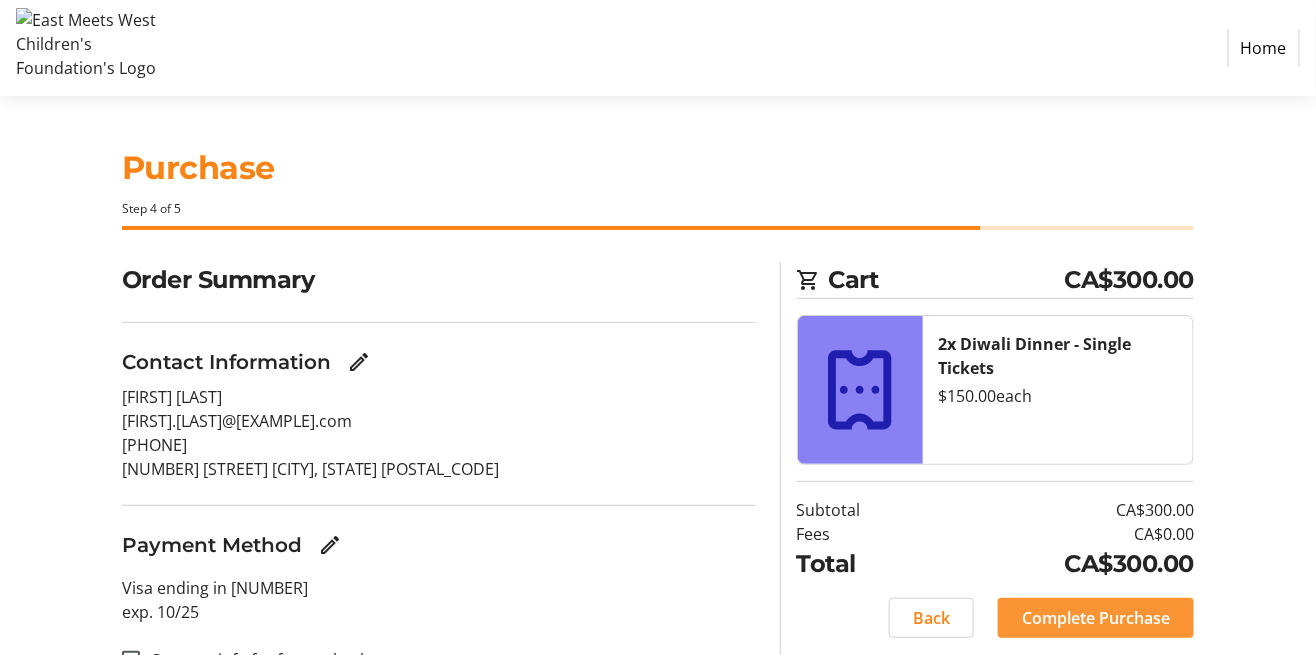 click on "Complete Purchase" 